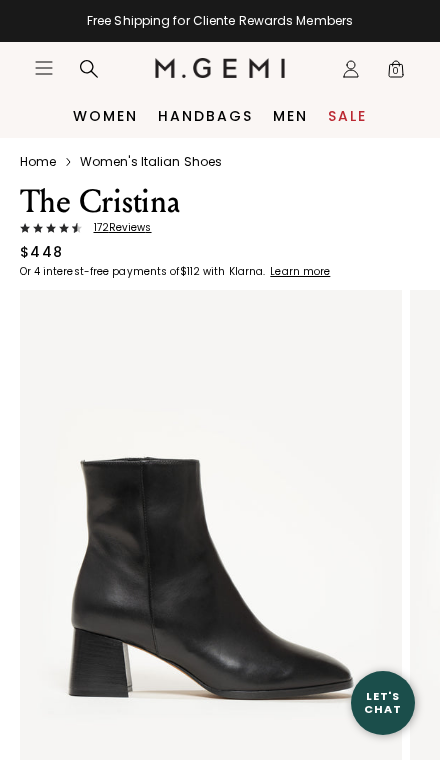 scroll, scrollTop: 0, scrollLeft: 0, axis: both 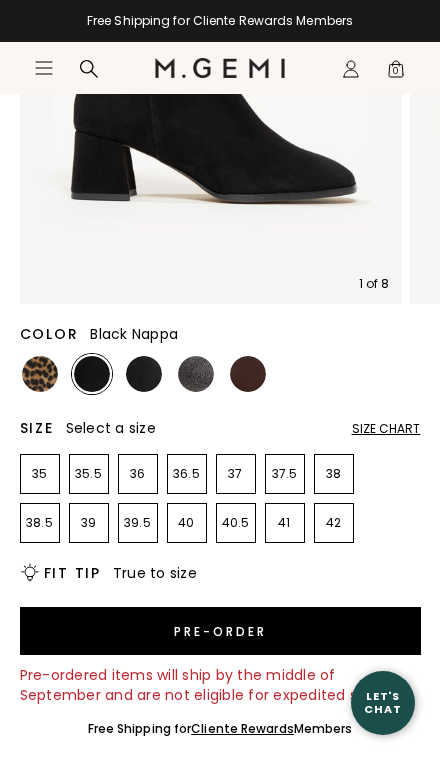 click at bounding box center [144, 374] 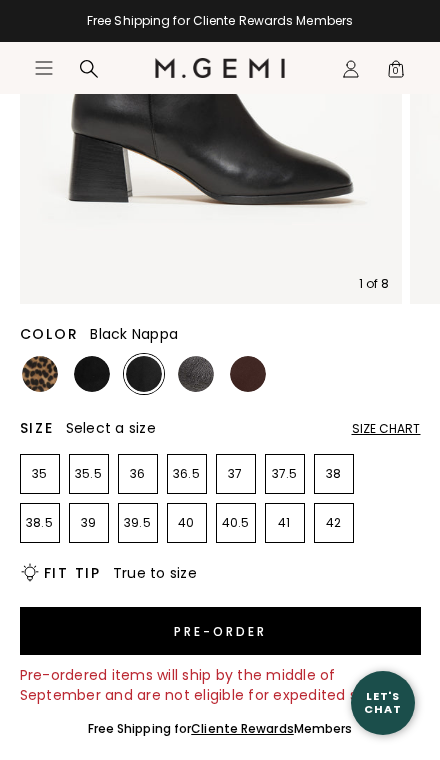 scroll, scrollTop: 0, scrollLeft: 0, axis: both 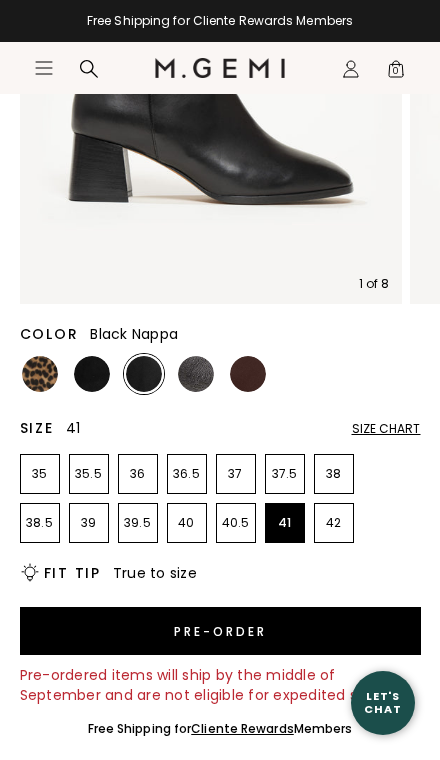 click on "41" at bounding box center (285, 523) 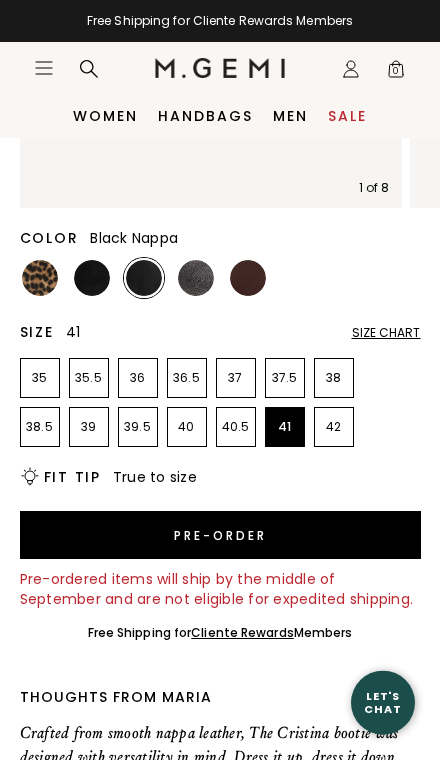 scroll, scrollTop: 589, scrollLeft: 0, axis: vertical 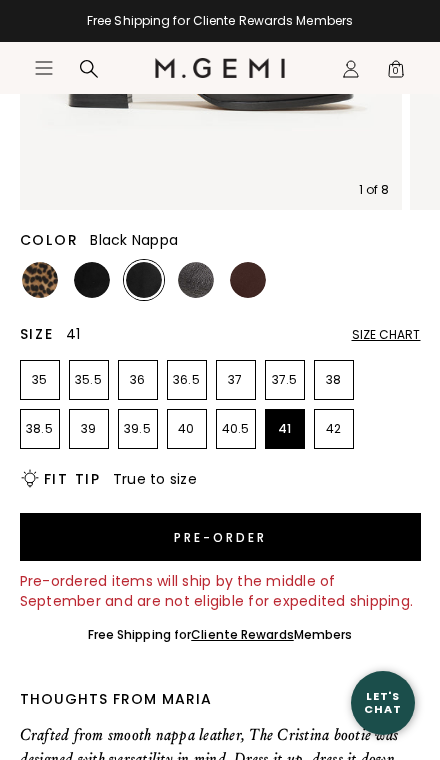 click on "Pre-order" at bounding box center [220, 537] 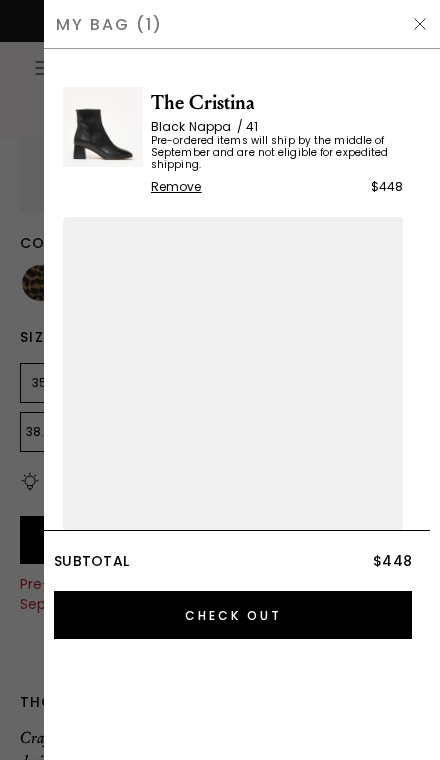 scroll, scrollTop: 0, scrollLeft: 0, axis: both 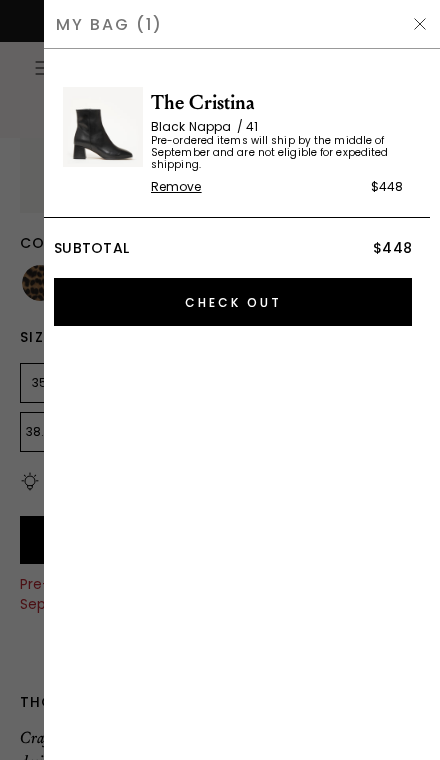 click on "Check Out" at bounding box center (233, 302) 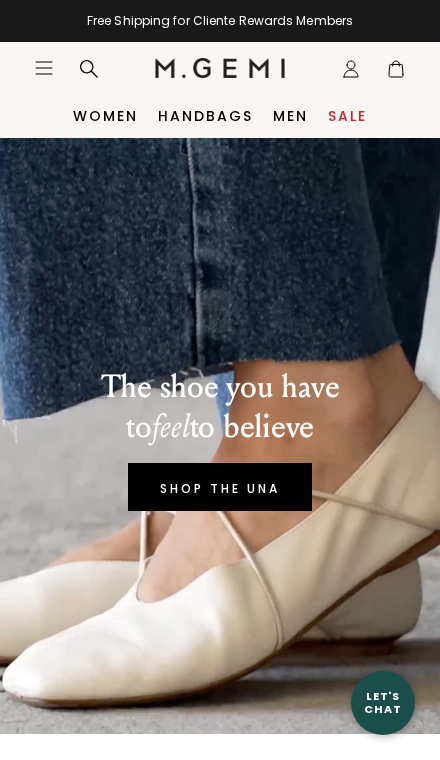 scroll, scrollTop: 0, scrollLeft: 0, axis: both 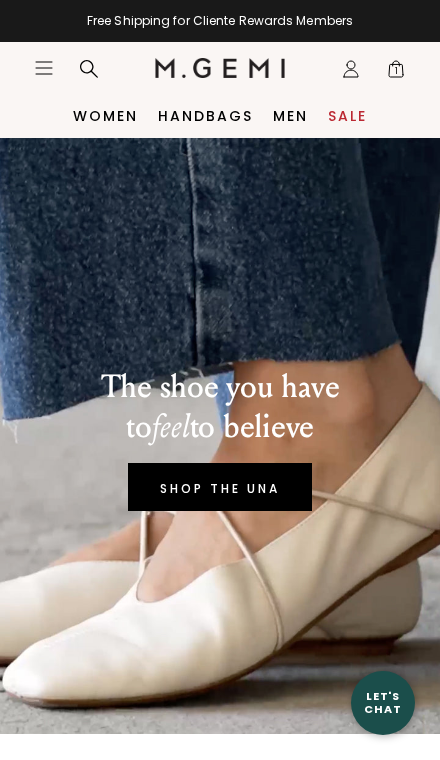 click on "Icons/20x20/profile@2x" 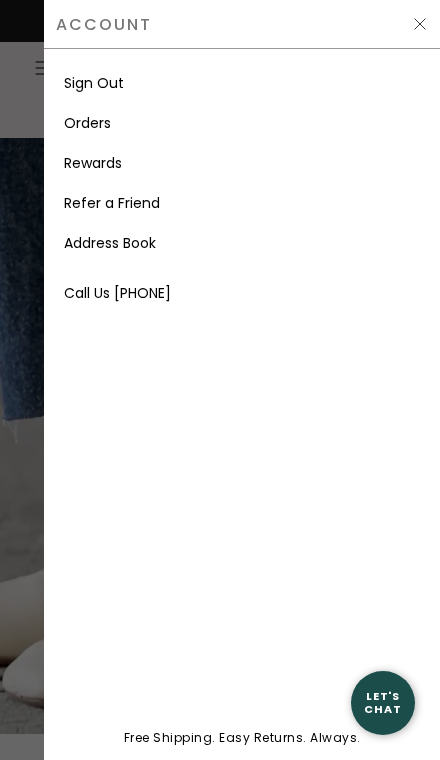 click at bounding box center [420, 24] 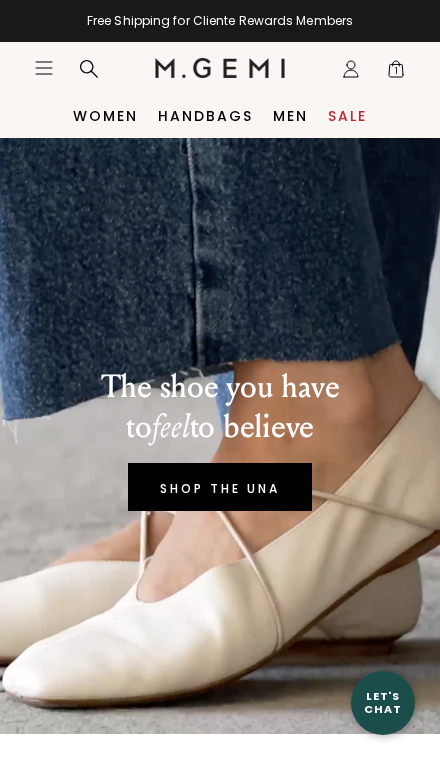 click on "Women" at bounding box center (105, 116) 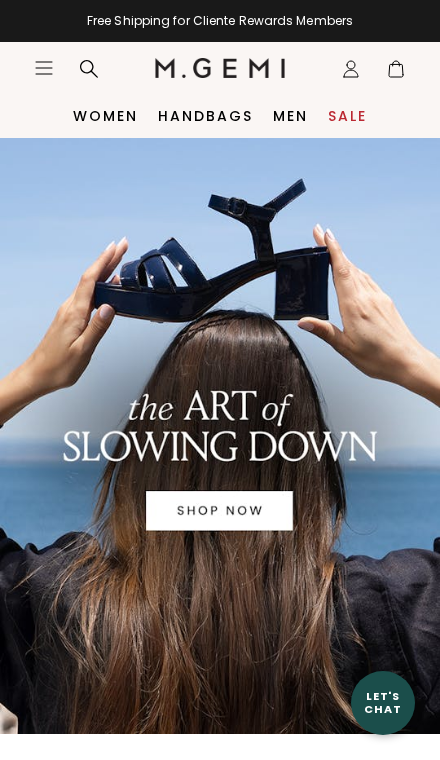 scroll, scrollTop: 0, scrollLeft: 0, axis: both 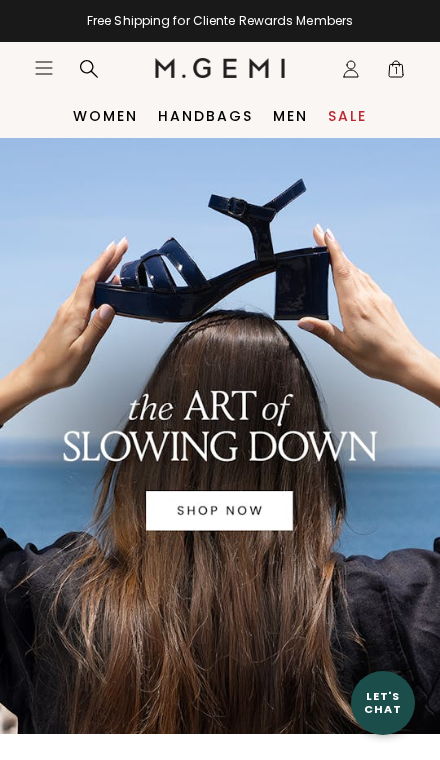 click 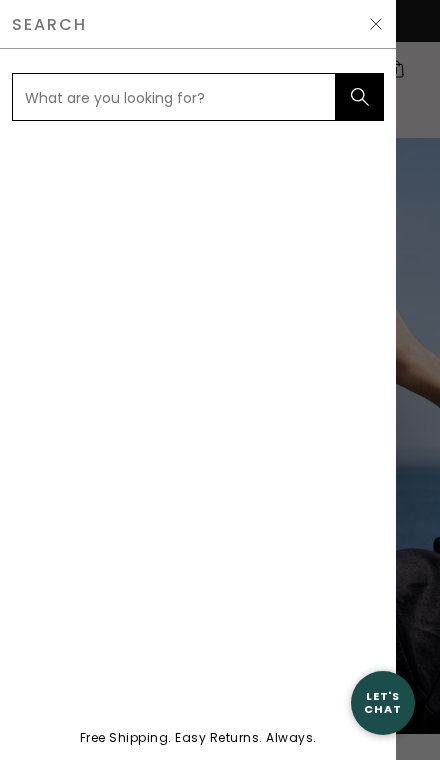 click at bounding box center (174, 97) 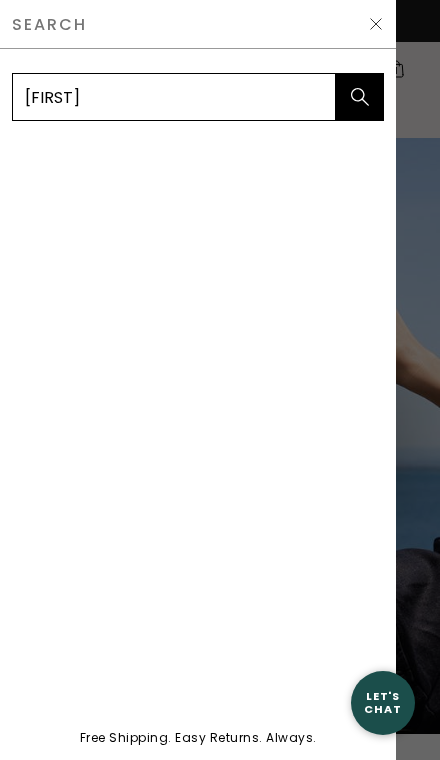 type on "[FIRST]" 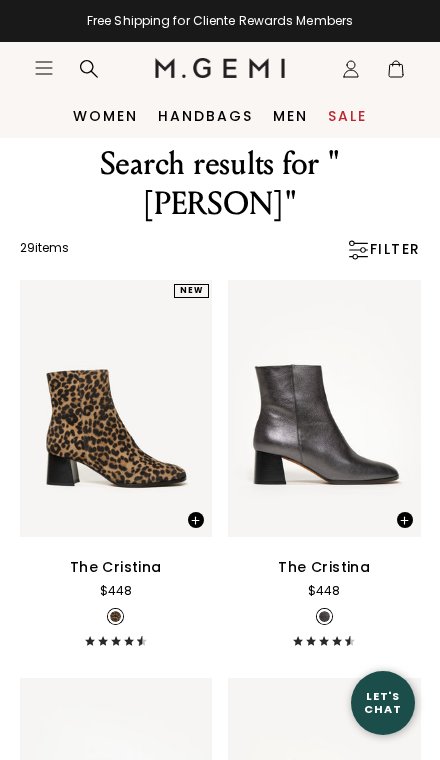 scroll, scrollTop: 0, scrollLeft: 0, axis: both 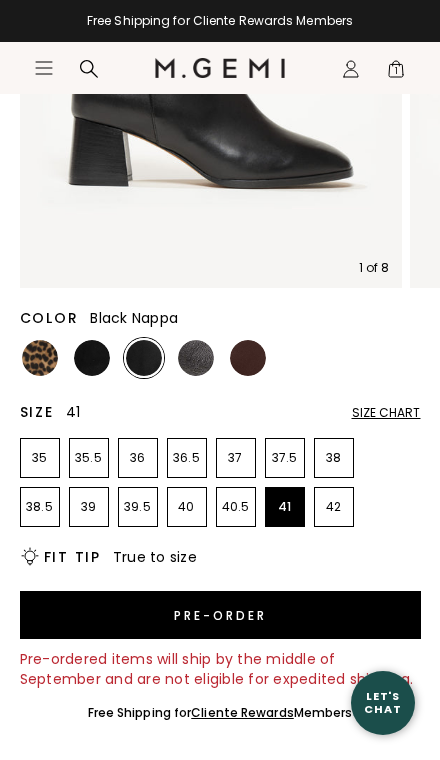 click on "41" at bounding box center (285, 507) 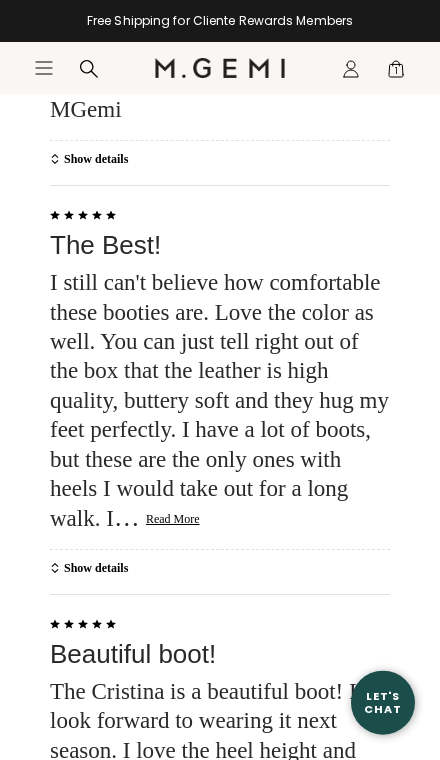 scroll, scrollTop: 4496, scrollLeft: 0, axis: vertical 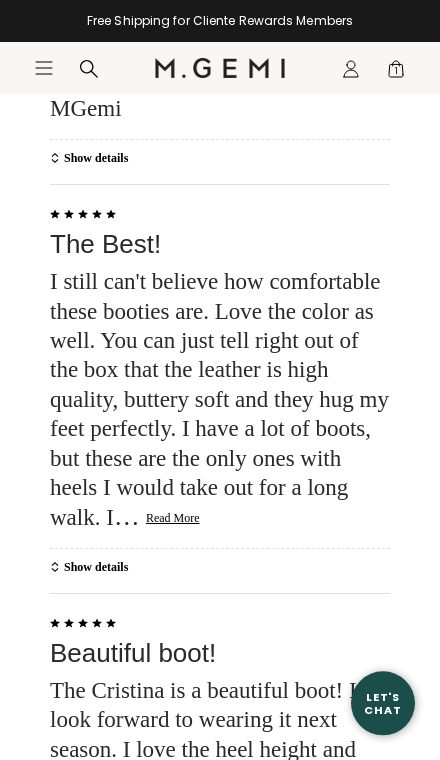 click on "Read More" 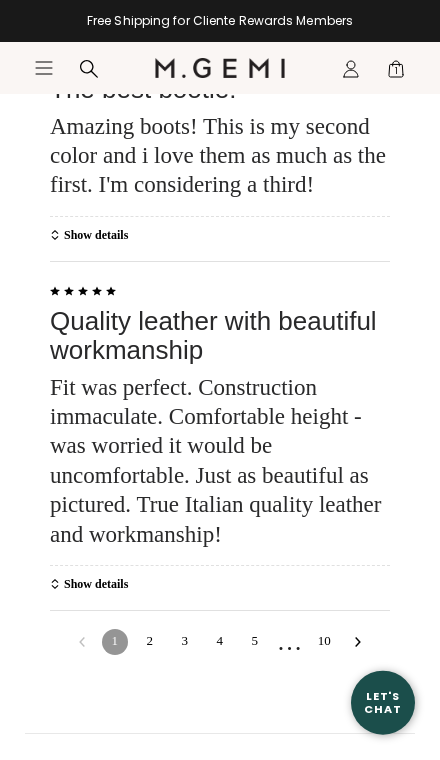 scroll, scrollTop: 6488, scrollLeft: 0, axis: vertical 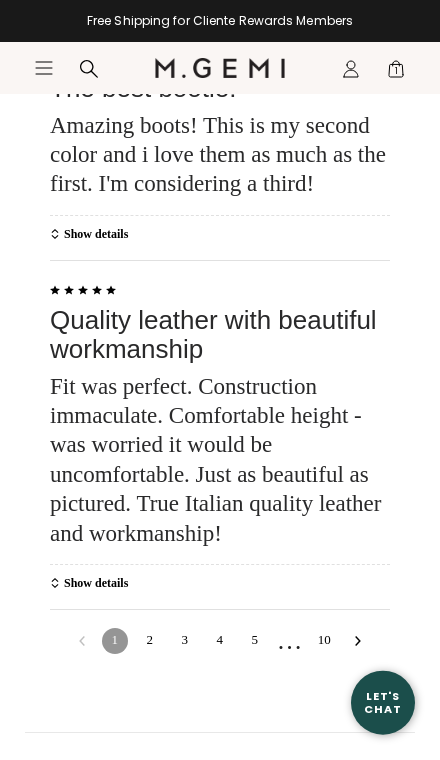 click 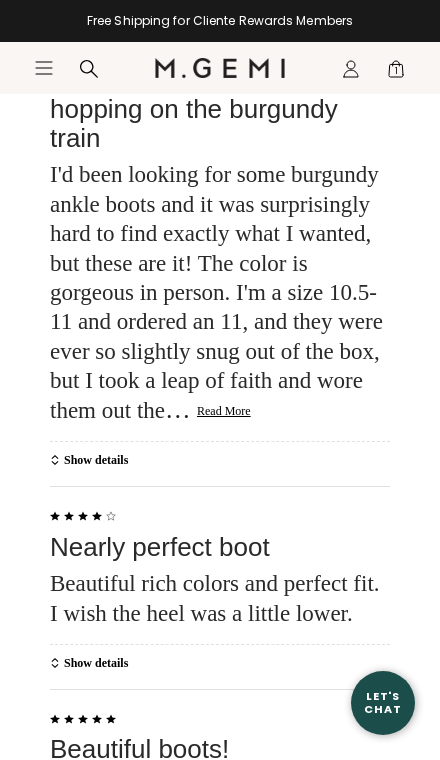 scroll, scrollTop: 7773, scrollLeft: 0, axis: vertical 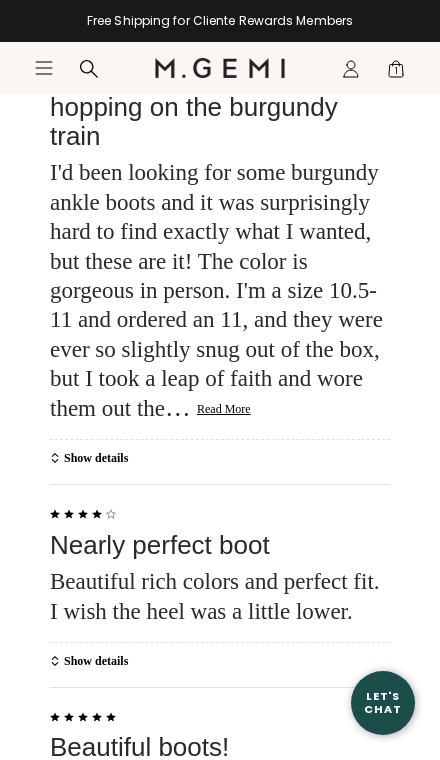 click on "Read More" 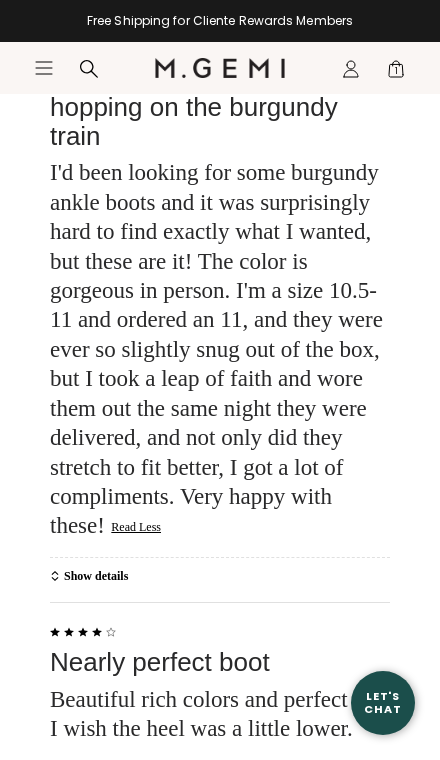 click on "I'd been looking for some burgundy ankle boots and it was surprisingly hard to find exactly what I wanted, but these are it! The color is gorgeous in person. I'm a size 10.5-11 and ordered an 11, and they were ever so slightly snug out of the box, but I took a leap of faith and wore them out the same night they were delivered, and not only did they stretch to fit better, I got a lot of compliments. Very happy with these!" at bounding box center (216, 349) 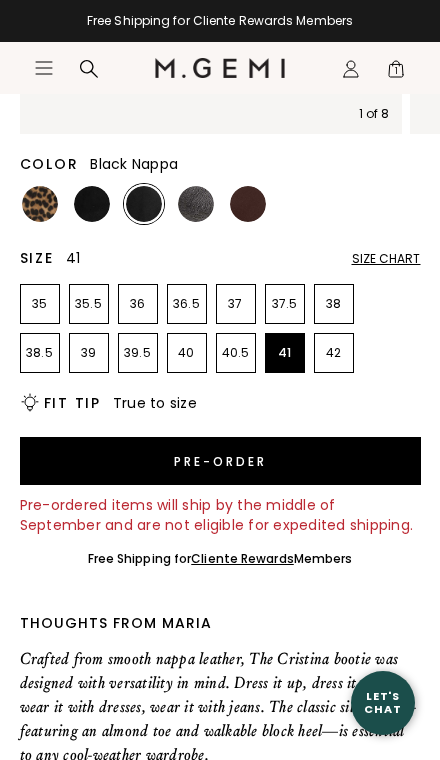 scroll, scrollTop: 666, scrollLeft: 0, axis: vertical 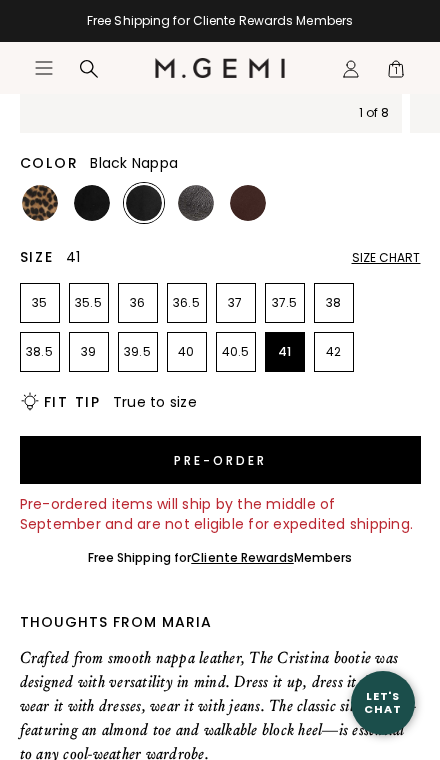 click on "Pre-order" at bounding box center [220, 460] 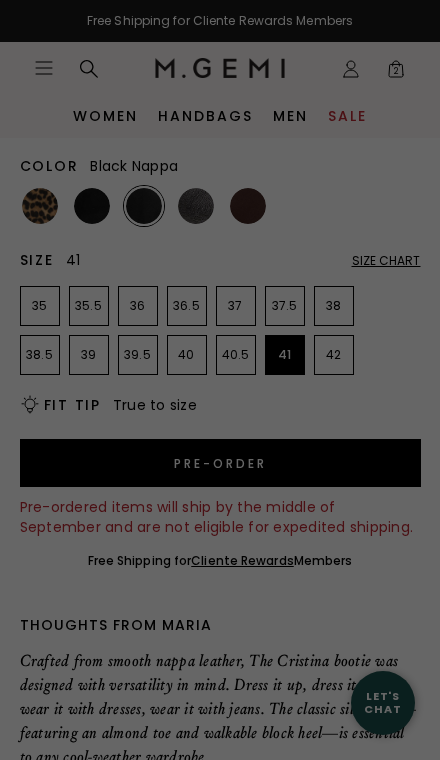 scroll, scrollTop: 0, scrollLeft: 0, axis: both 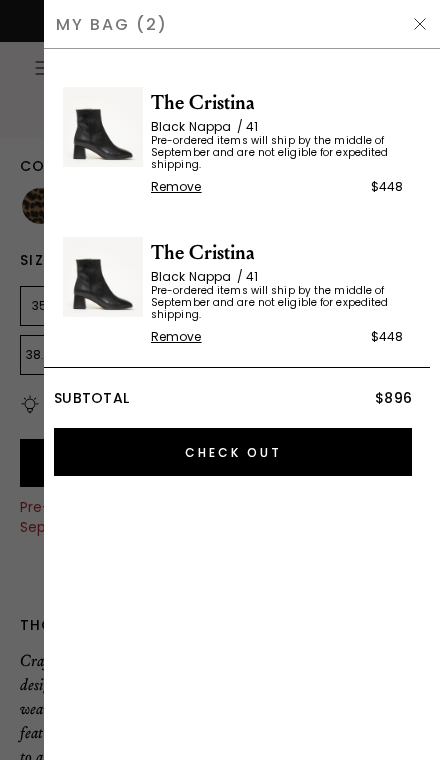 click on "Remove" at bounding box center [176, 337] 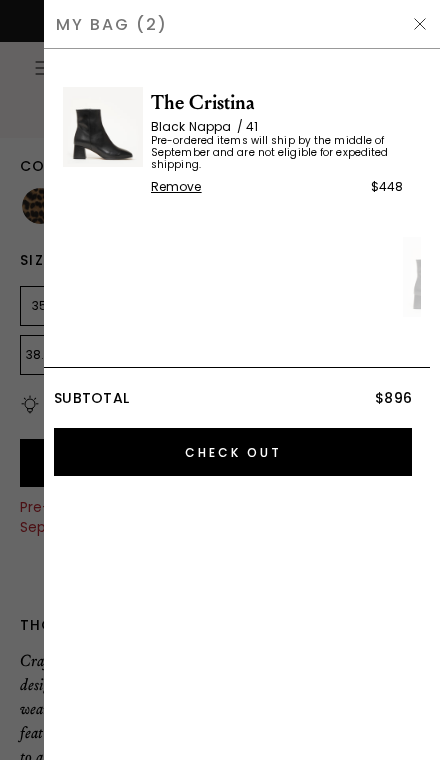 scroll, scrollTop: 0, scrollLeft: 0, axis: both 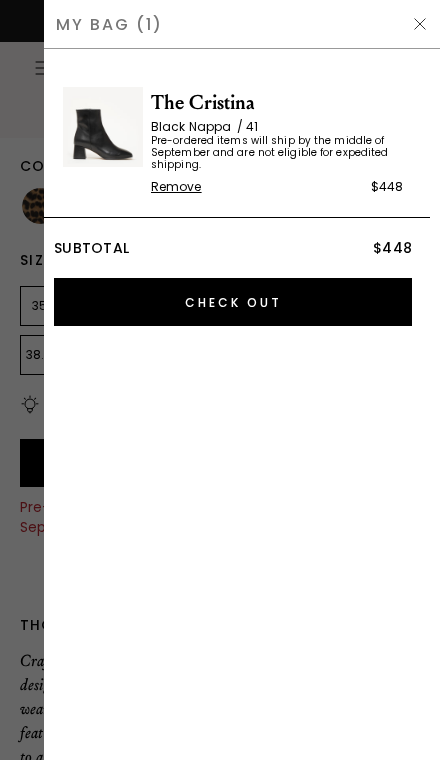 click on "Check Out" at bounding box center [233, 302] 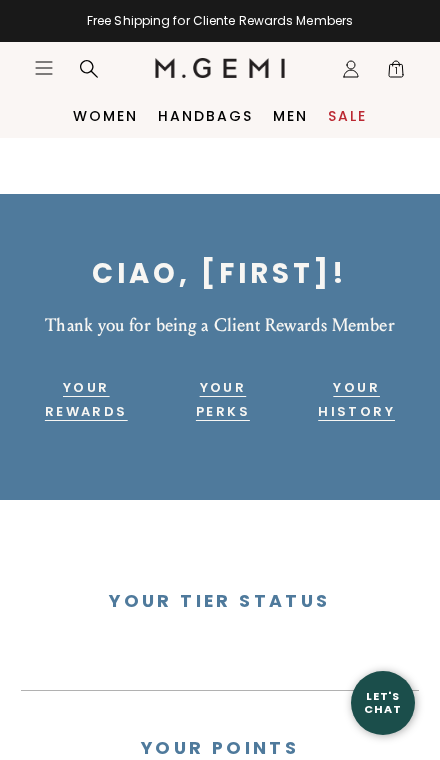 scroll, scrollTop: 0, scrollLeft: 0, axis: both 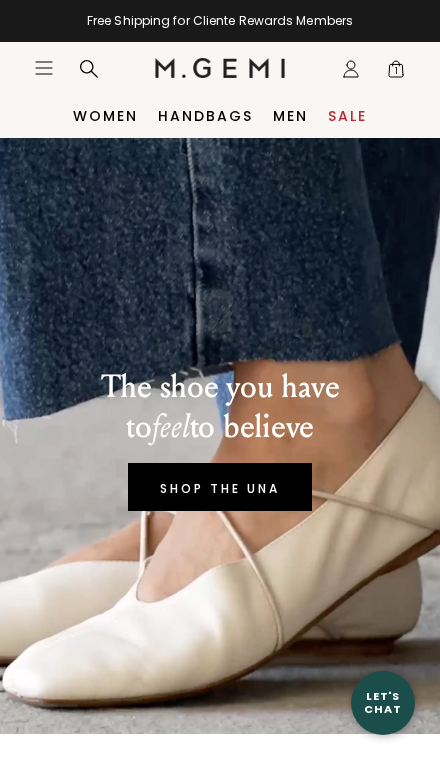 click on "Icons/20x20/profile@2x" 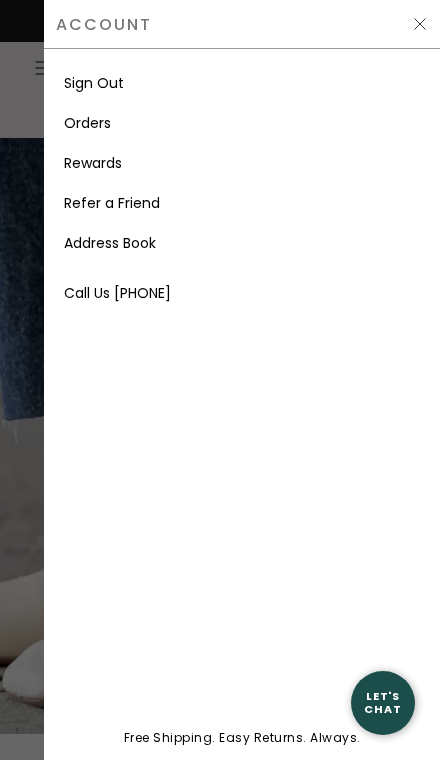 click at bounding box center [420, 24] 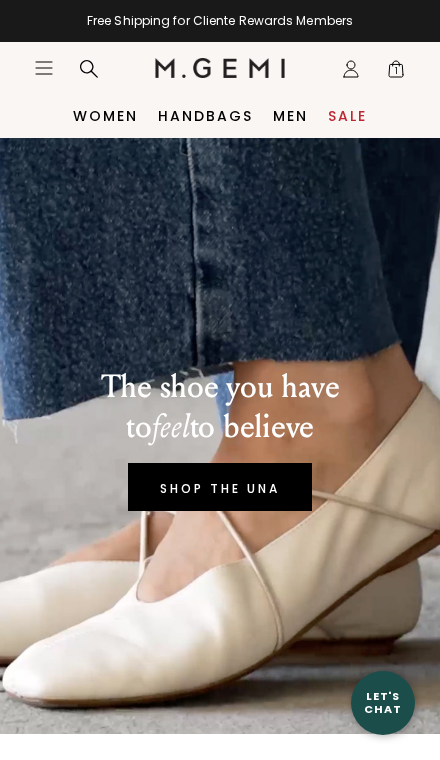 click on "1" at bounding box center (396, 73) 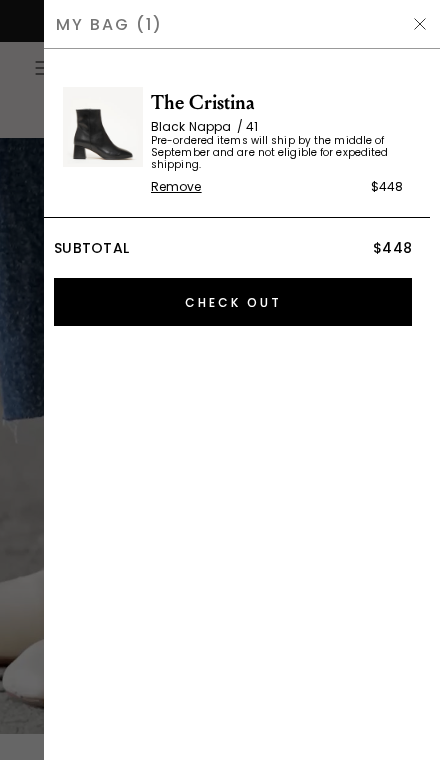 click on "Check Out" at bounding box center (233, 302) 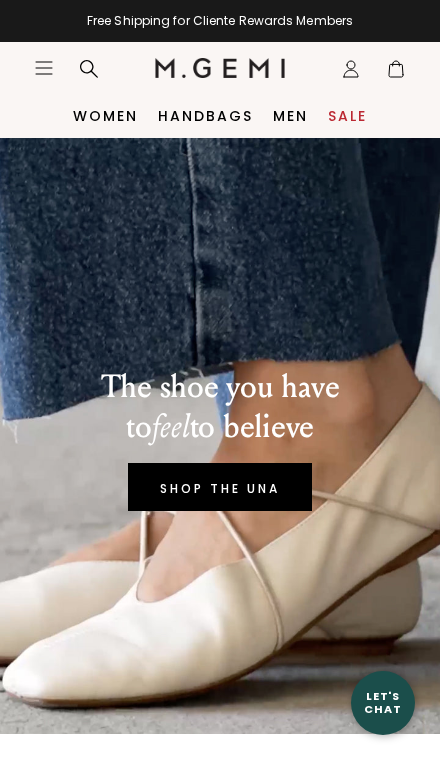scroll, scrollTop: 0, scrollLeft: 0, axis: both 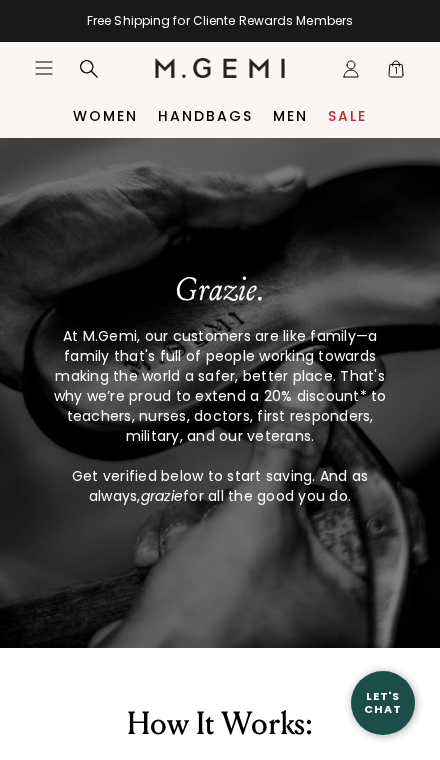 click on "1" at bounding box center (396, 73) 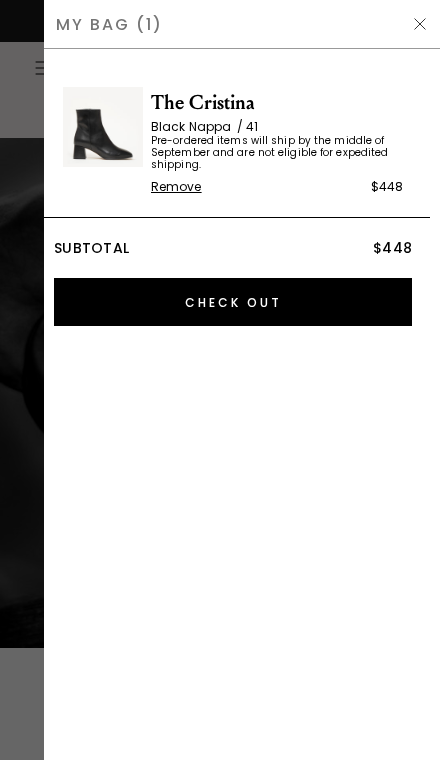 click on "Check Out" at bounding box center (233, 302) 